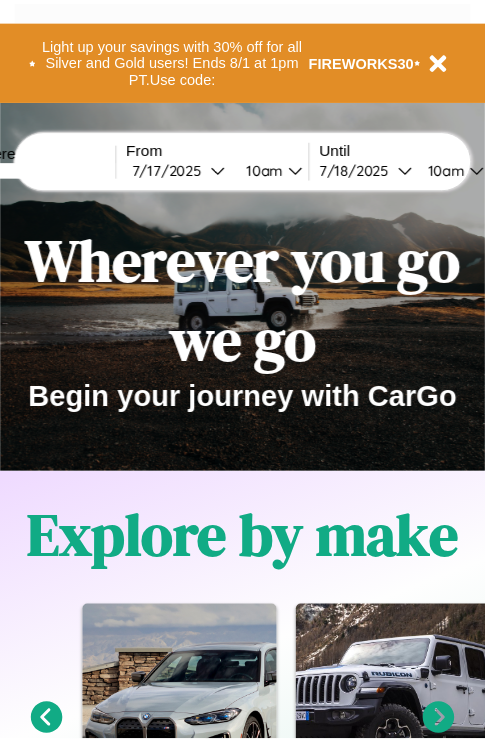 scroll, scrollTop: 0, scrollLeft: 0, axis: both 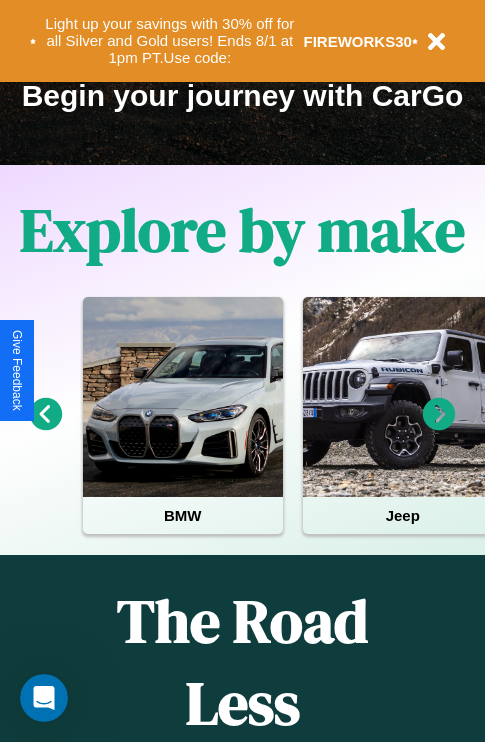 click 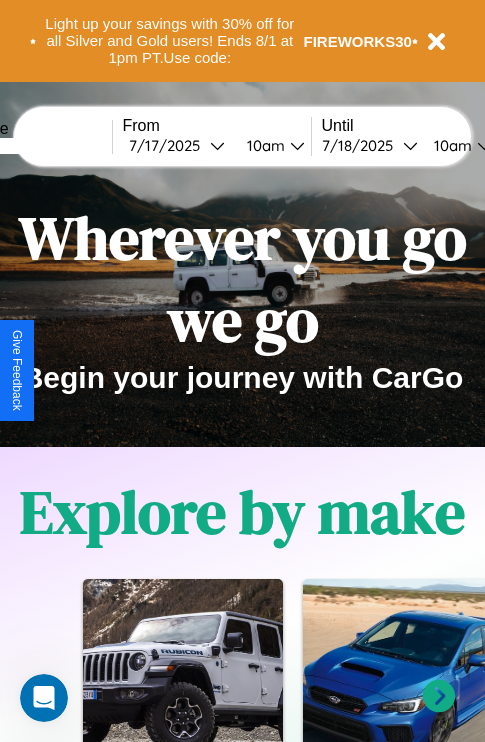 scroll, scrollTop: 0, scrollLeft: 0, axis: both 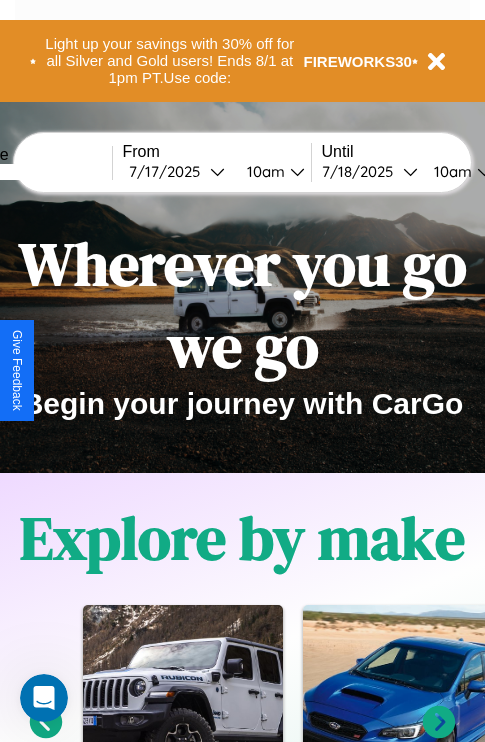 click at bounding box center [37, 172] 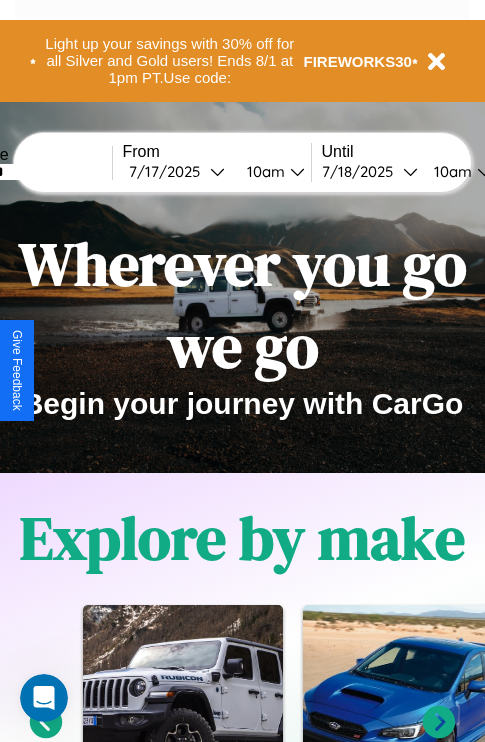 type on "*******" 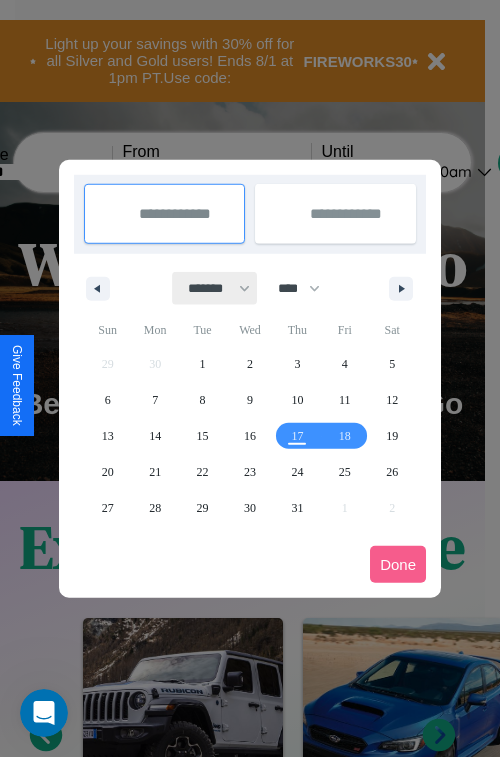 click on "******* ******** ***** ***** *** **** **** ****** ********* ******* ******** ********" at bounding box center [215, 288] 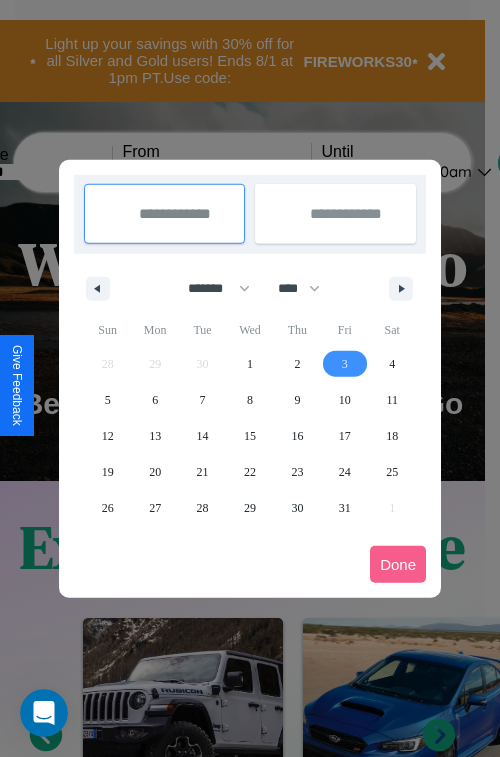 click on "3" at bounding box center [345, 364] 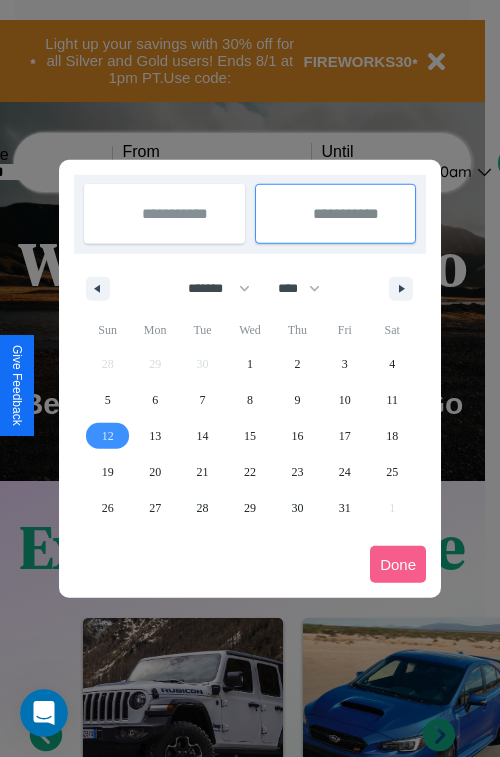click on "12" at bounding box center [108, 436] 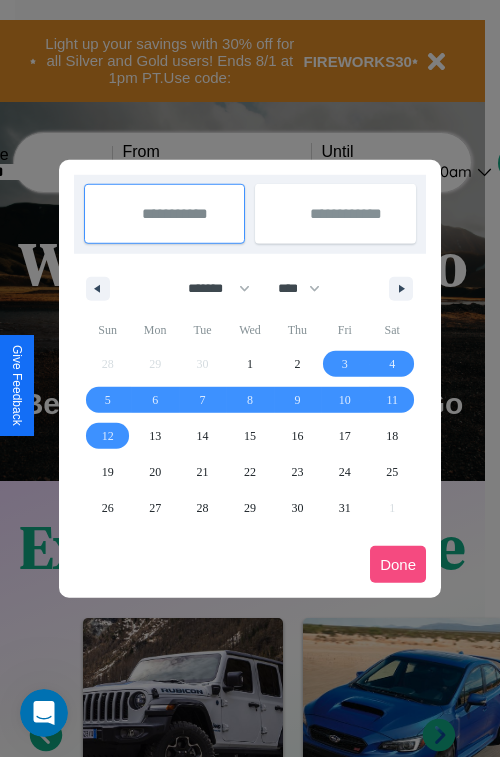 click on "Done" at bounding box center (398, 564) 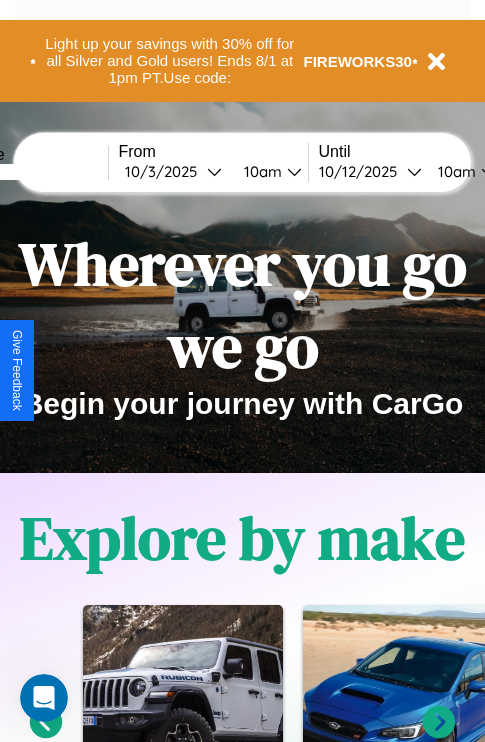 scroll, scrollTop: 0, scrollLeft: 78, axis: horizontal 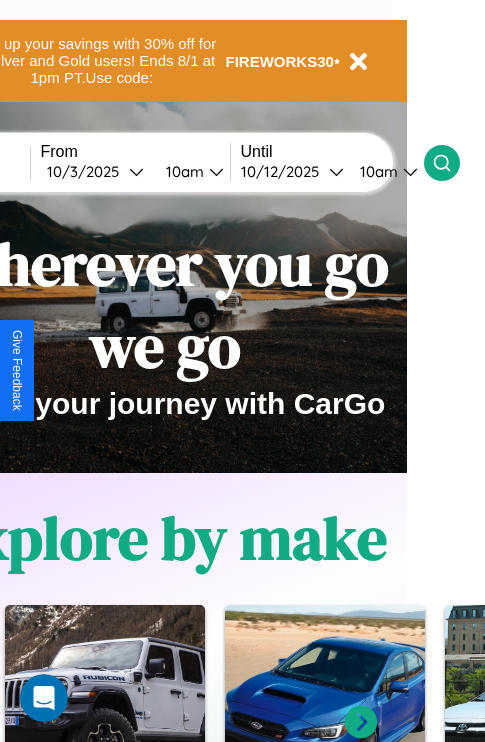click 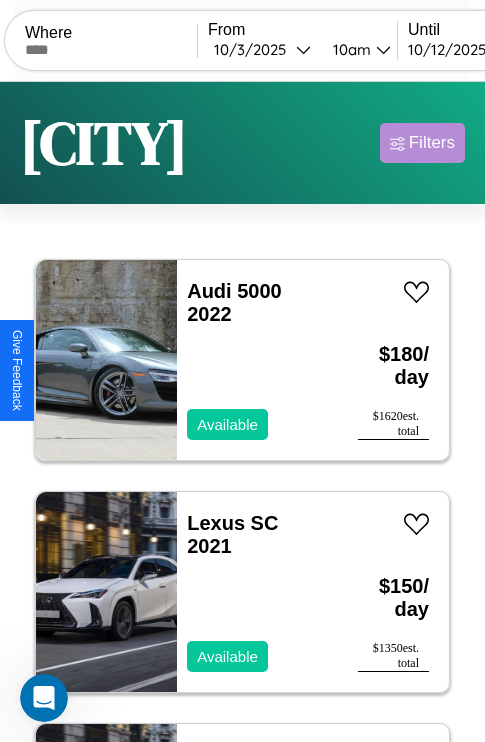 click on "Filters" at bounding box center [432, 143] 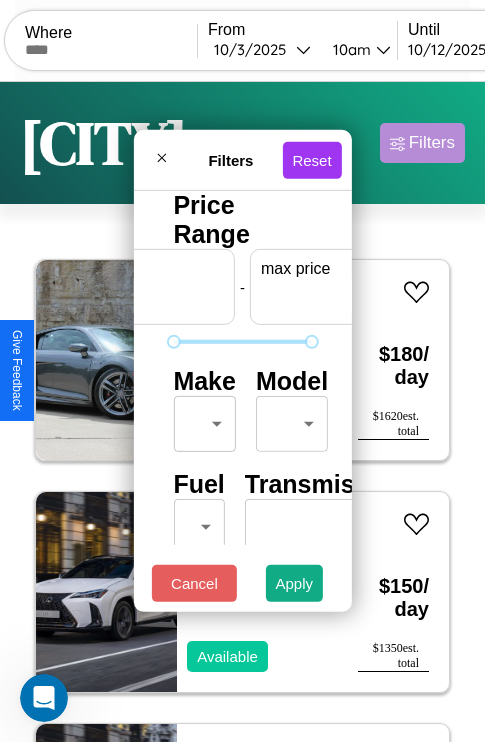 scroll, scrollTop: 0, scrollLeft: 124, axis: horizontal 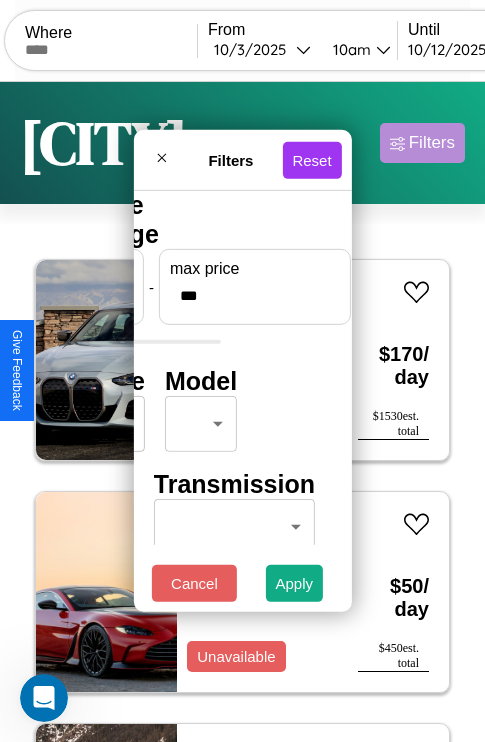 type on "***" 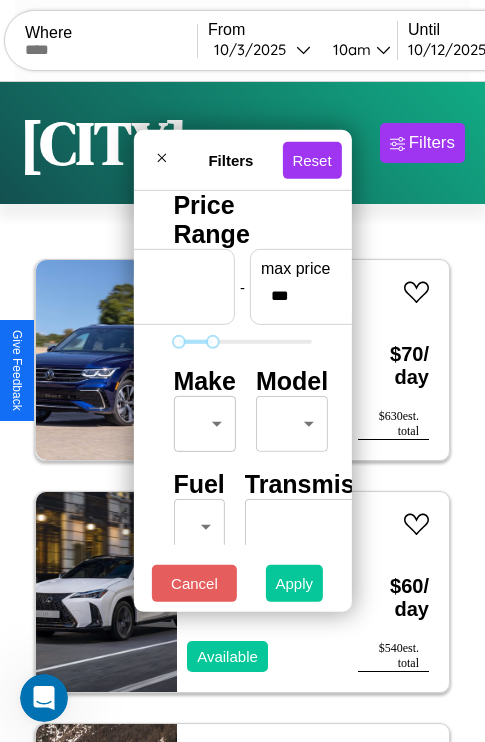 type on "**" 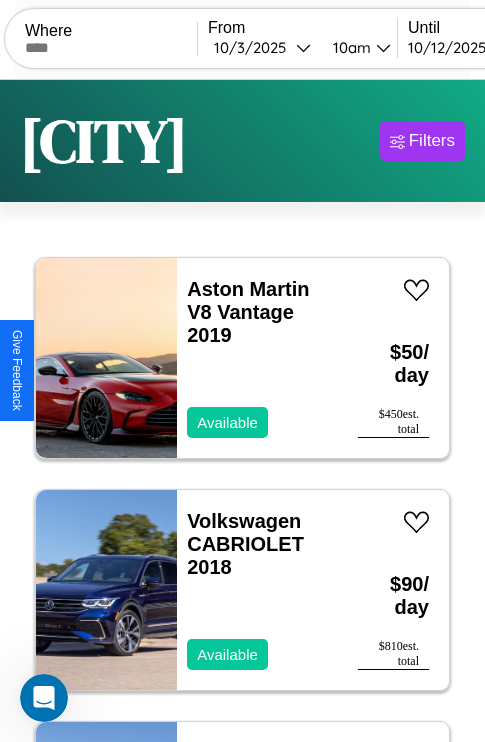 scroll, scrollTop: 0, scrollLeft: 0, axis: both 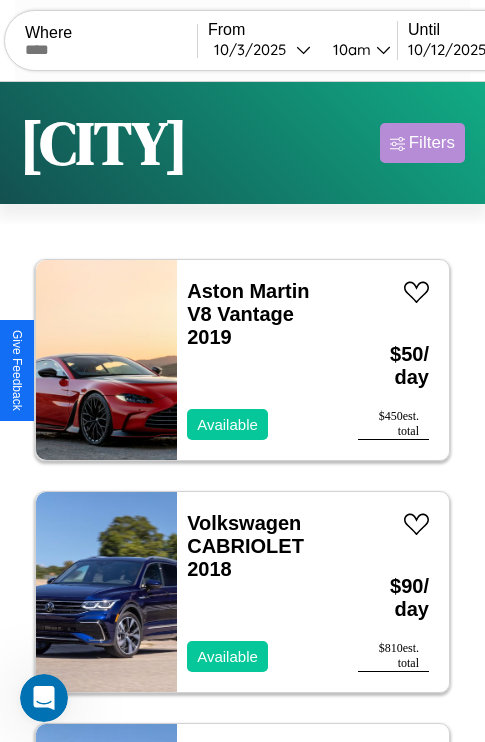 click on "Filters" at bounding box center (432, 143) 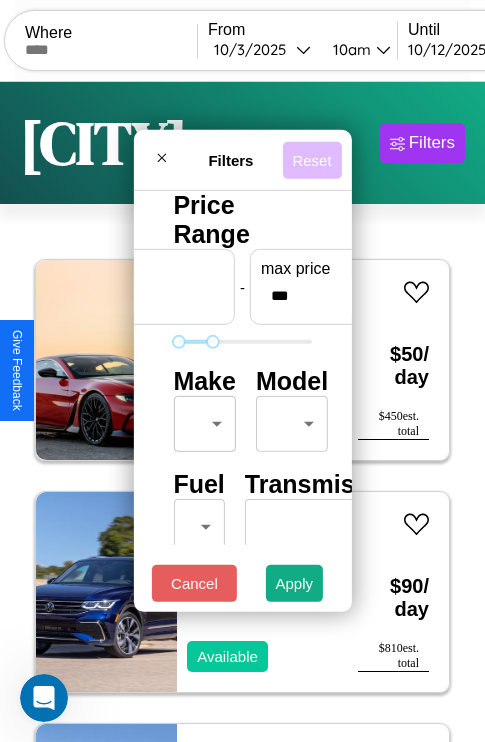 click on "Reset" at bounding box center (311, 159) 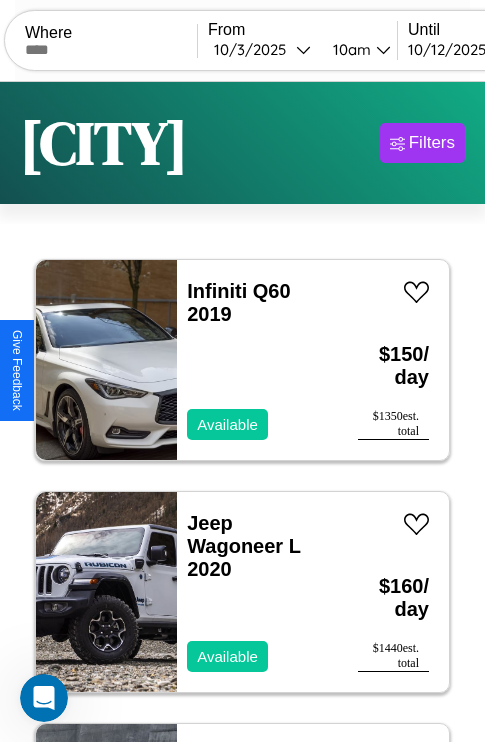 scroll, scrollTop: 50, scrollLeft: 0, axis: vertical 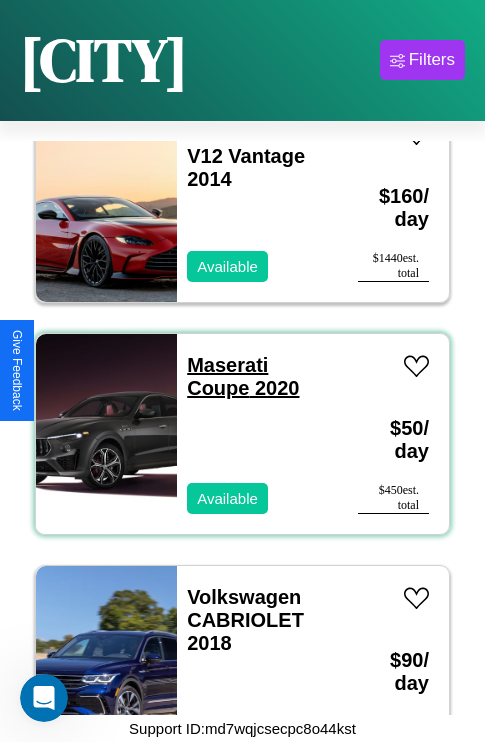 click on "Maserati   Coupe   2020" at bounding box center [243, 376] 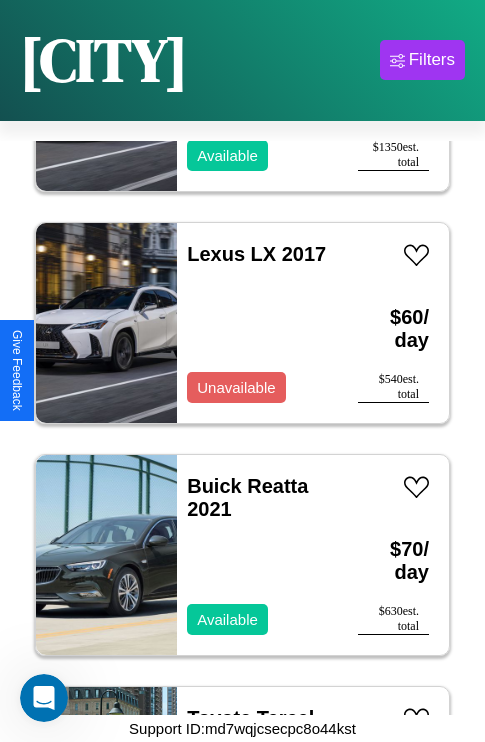scroll, scrollTop: 22811, scrollLeft: 0, axis: vertical 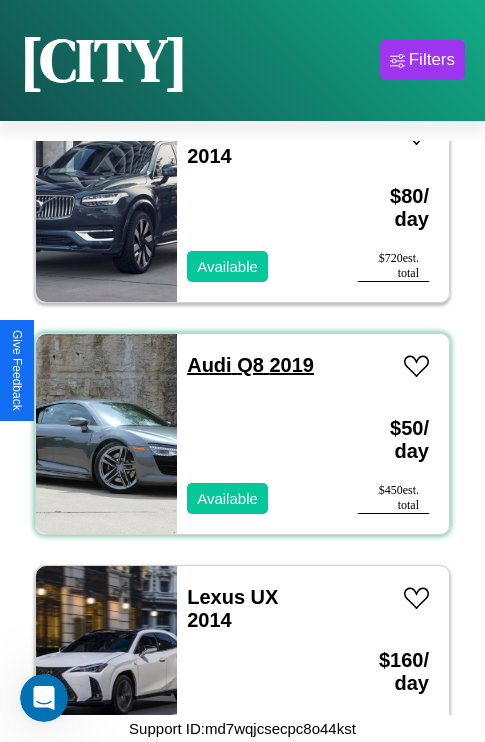 click on "Audi   Q8   2019" at bounding box center [250, 365] 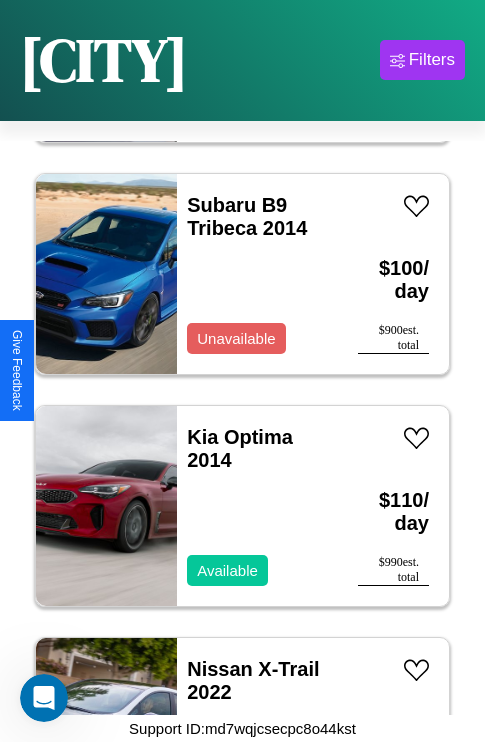 scroll, scrollTop: 25363, scrollLeft: 0, axis: vertical 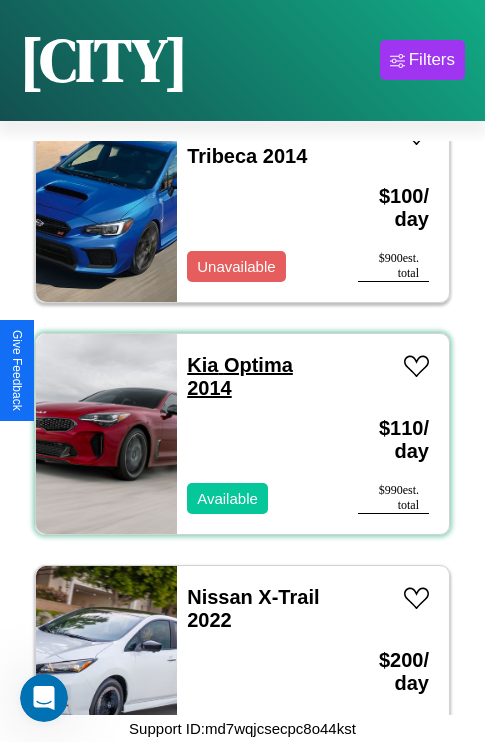 click on "Kia   Optima   2014" at bounding box center [240, 376] 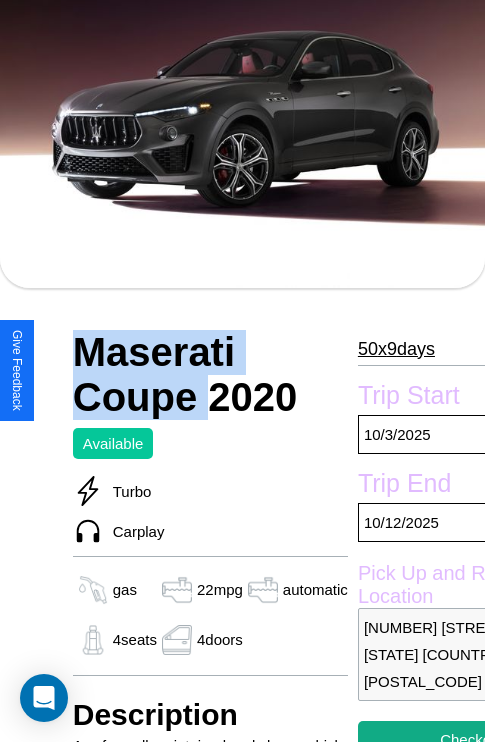scroll, scrollTop: 496, scrollLeft: 84, axis: both 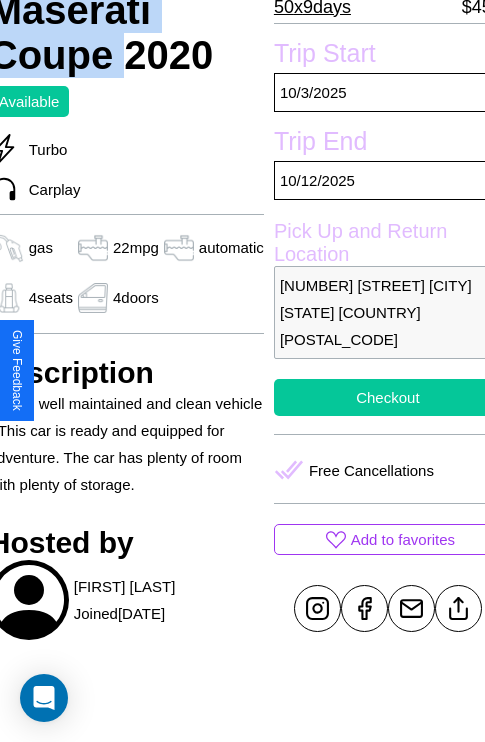 click on "Checkout" at bounding box center (388, 397) 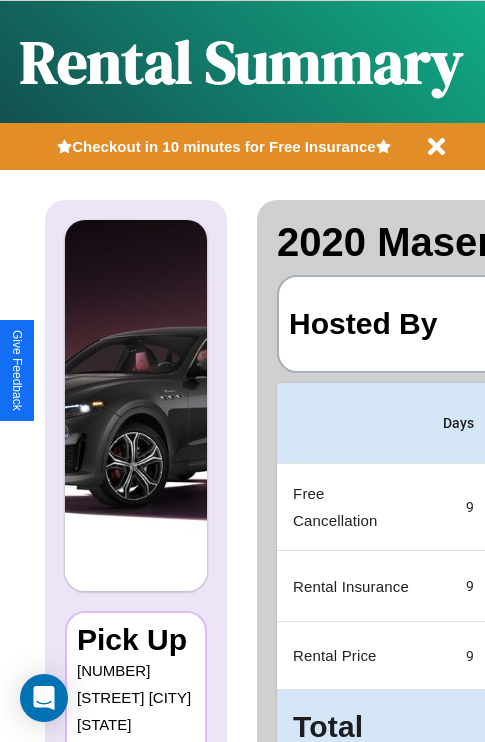 scroll, scrollTop: 0, scrollLeft: 383, axis: horizontal 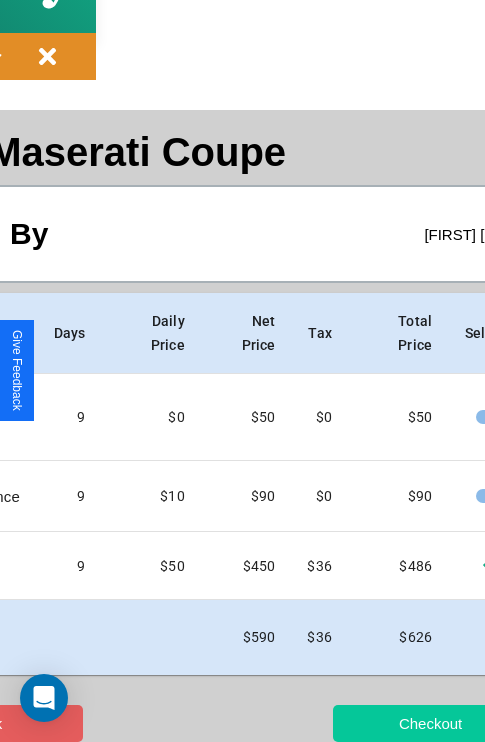 click on "Checkout" at bounding box center (430, 723) 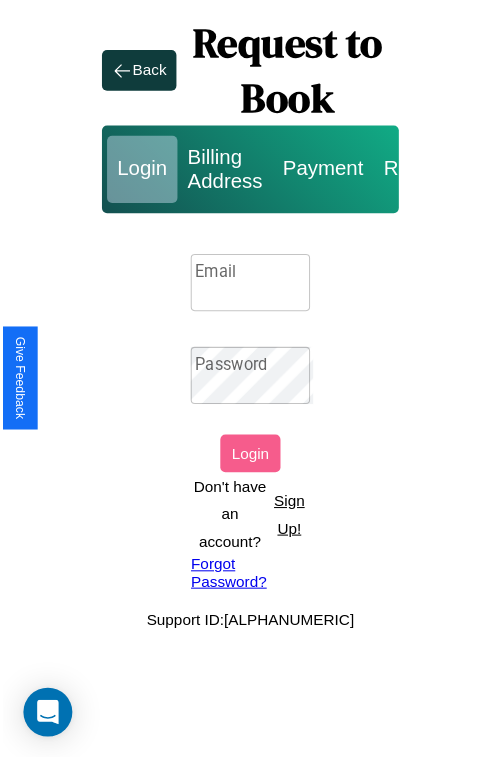 scroll, scrollTop: 0, scrollLeft: 0, axis: both 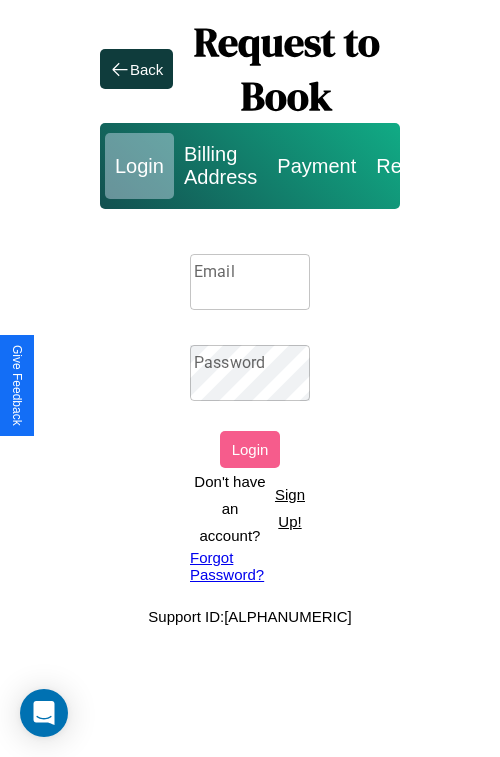 click on "Email" at bounding box center (250, 282) 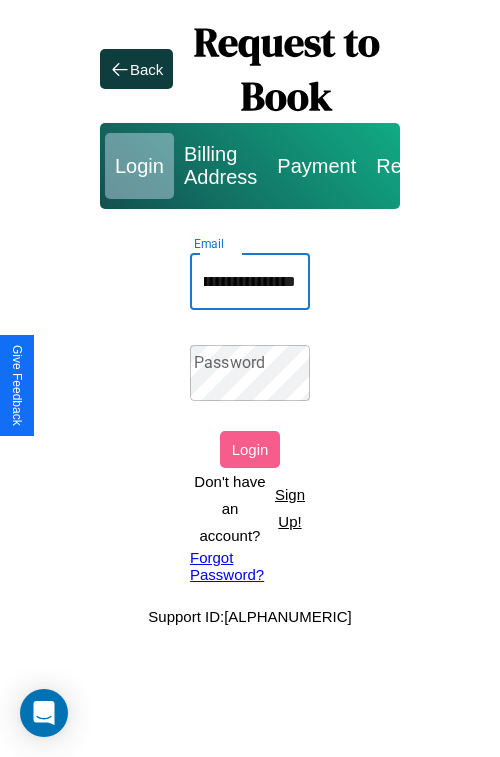 scroll, scrollTop: 0, scrollLeft: 97, axis: horizontal 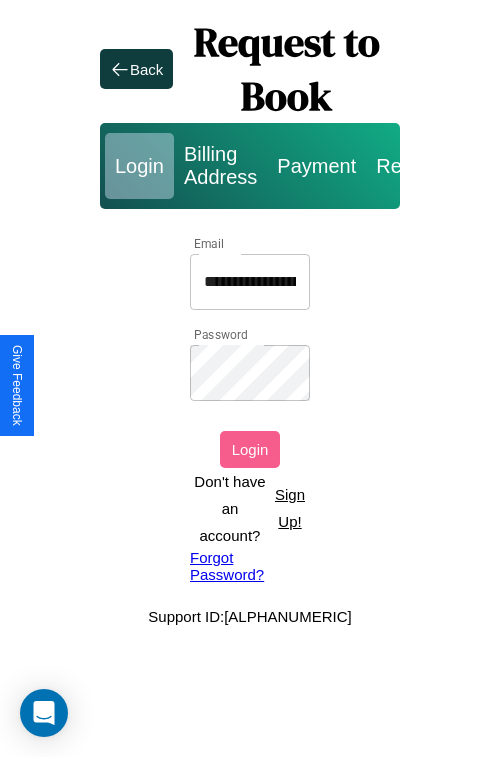 click on "Login" at bounding box center (250, 449) 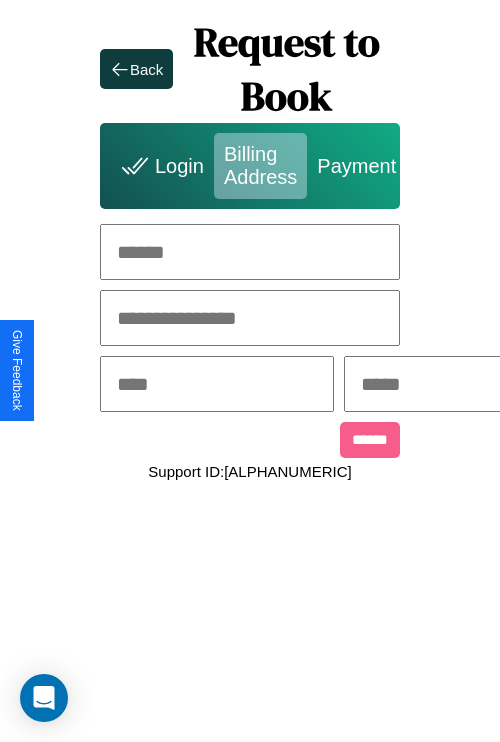 click at bounding box center [250, 252] 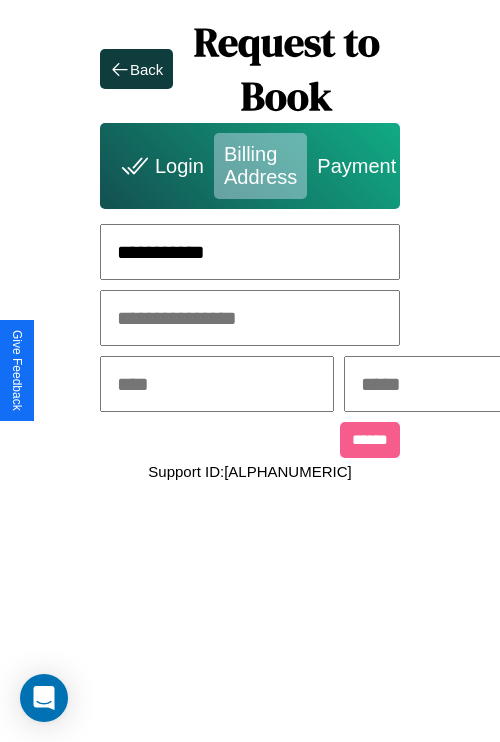 type on "**********" 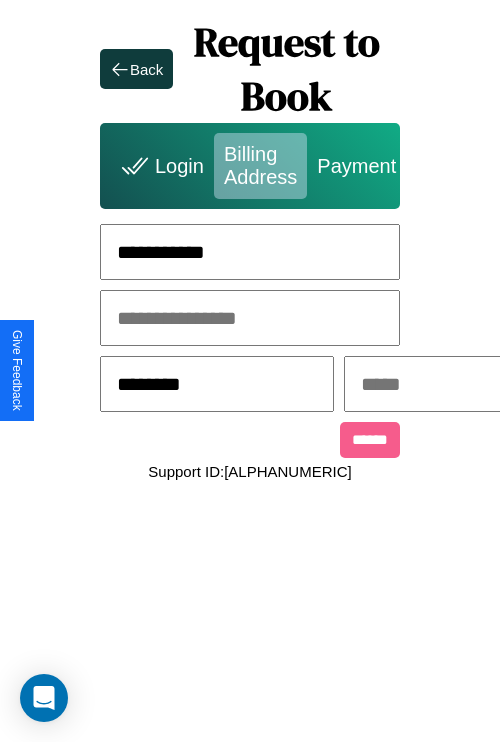 type on "********" 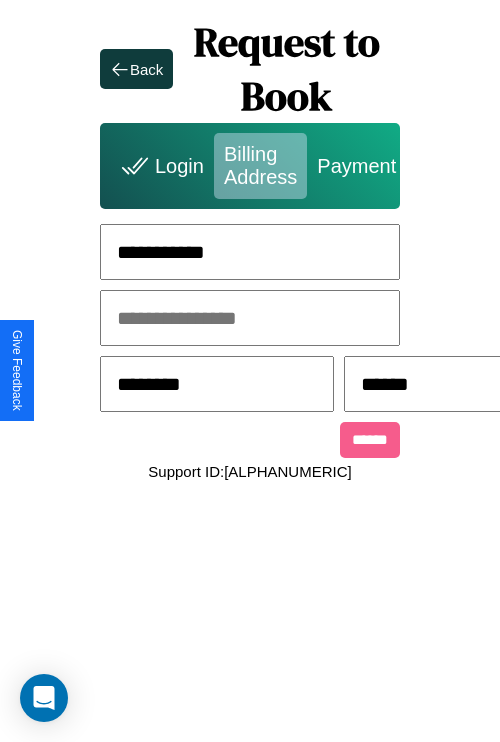 scroll, scrollTop: 0, scrollLeft: 517, axis: horizontal 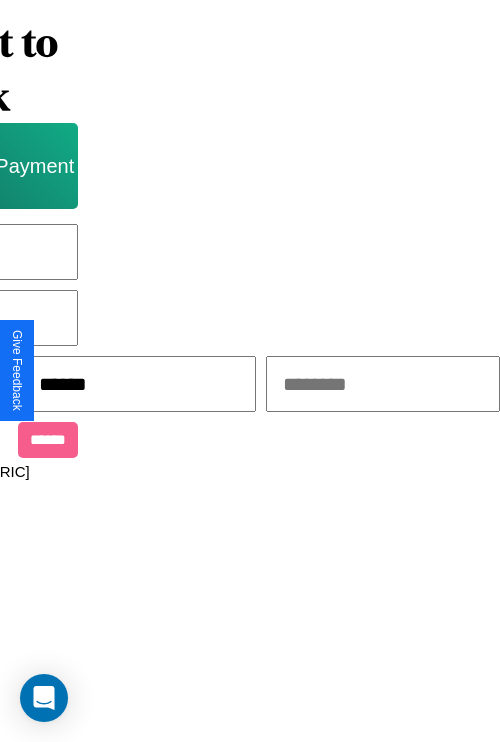 type on "******" 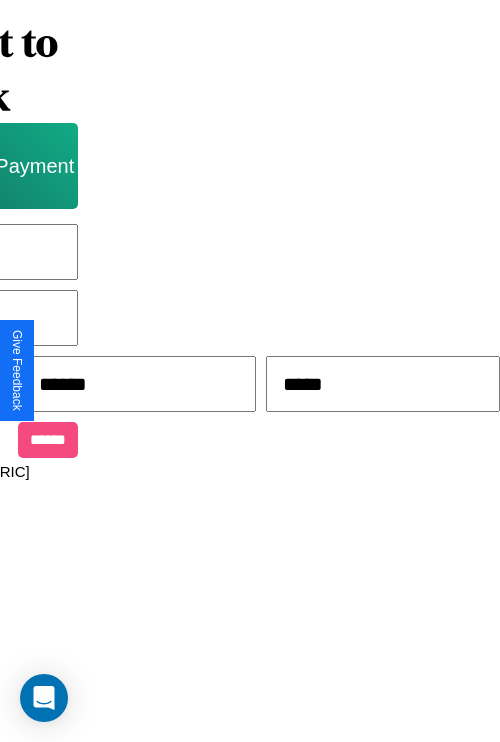 type on "*****" 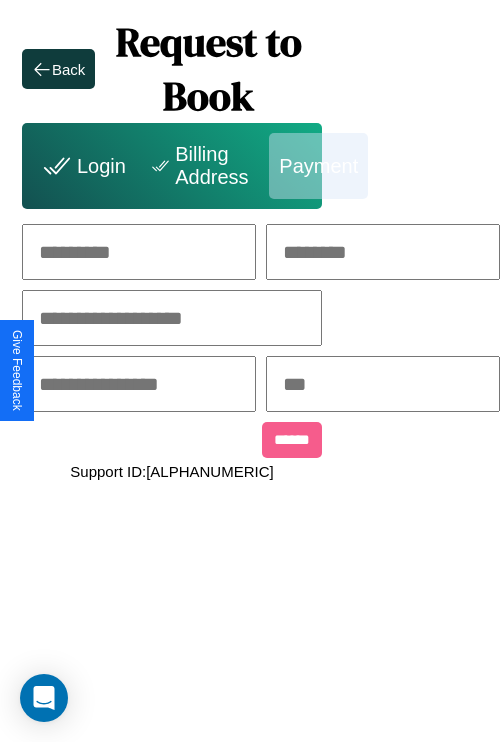 scroll, scrollTop: 0, scrollLeft: 208, axis: horizontal 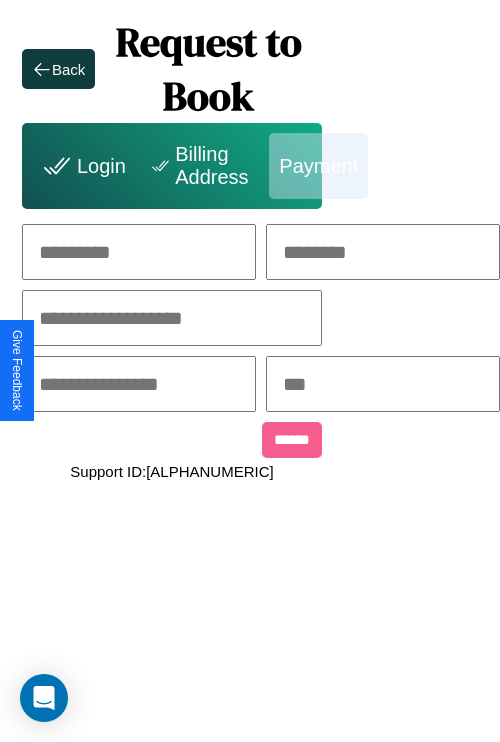 click at bounding box center (139, 252) 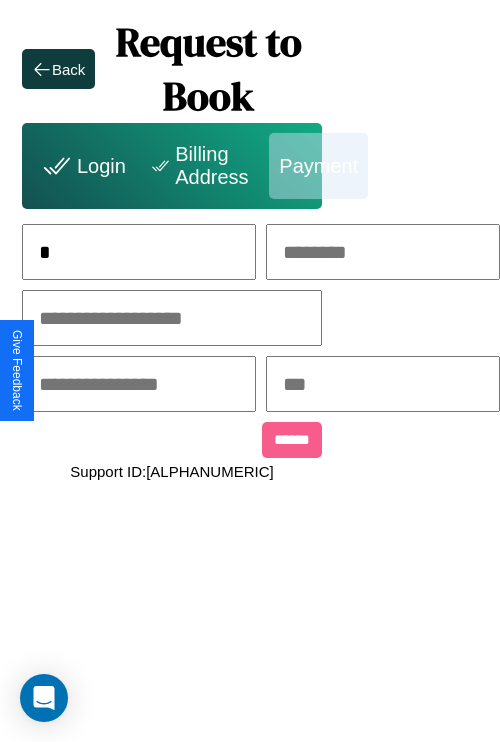 scroll, scrollTop: 0, scrollLeft: 127, axis: horizontal 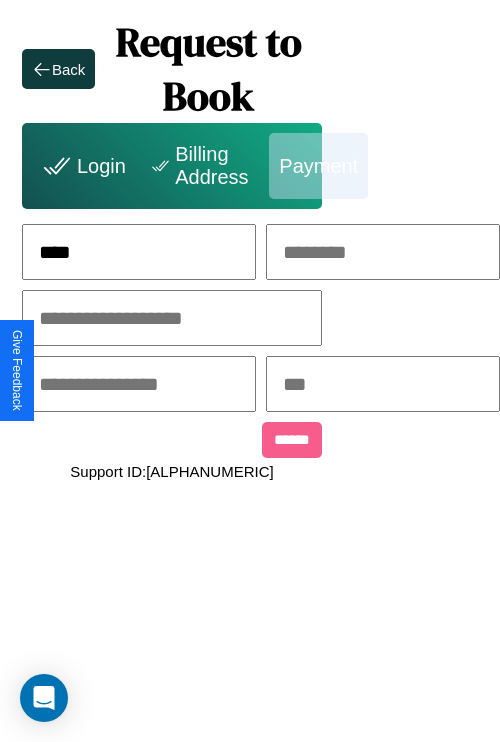 type on "****" 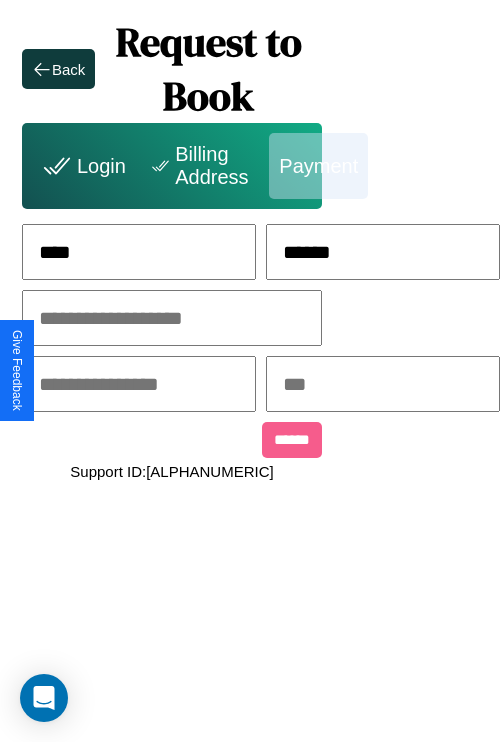 type on "******" 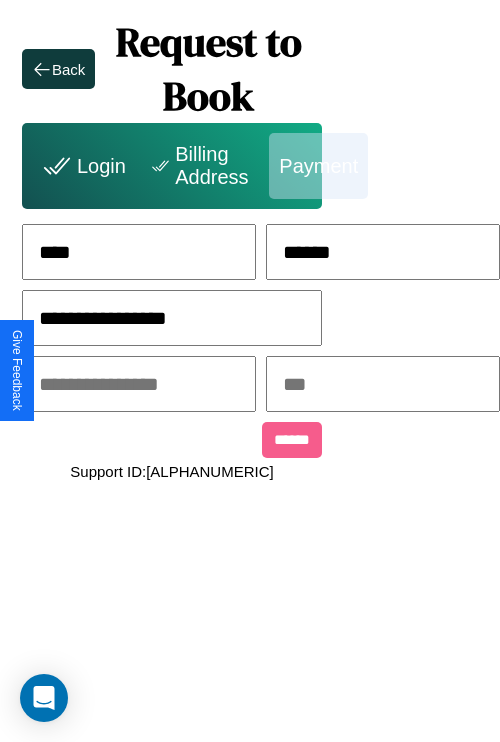 type on "**********" 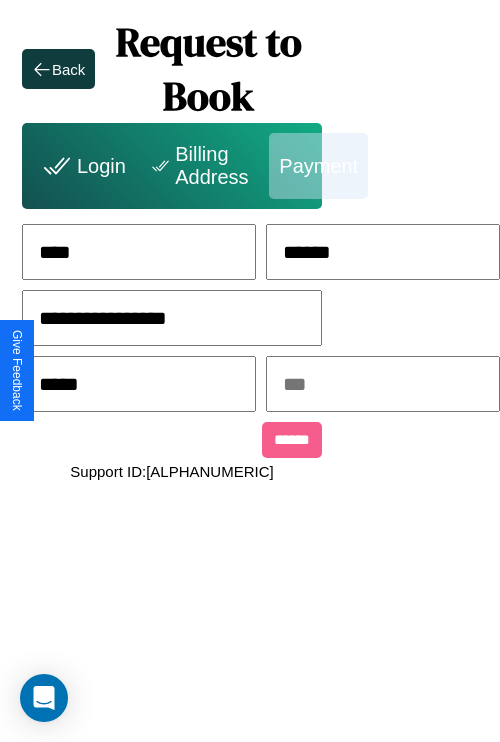type on "*****" 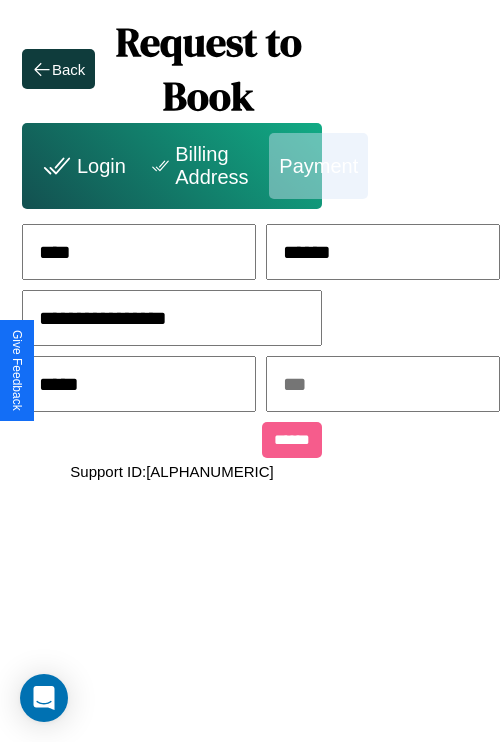 click at bounding box center [383, 384] 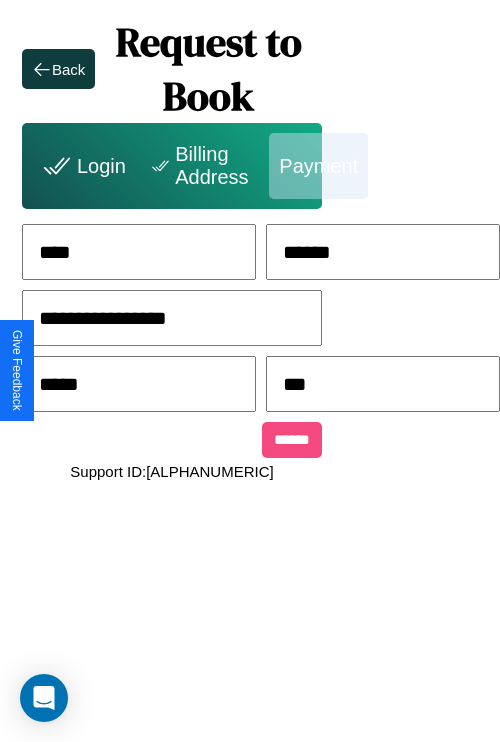 type on "***" 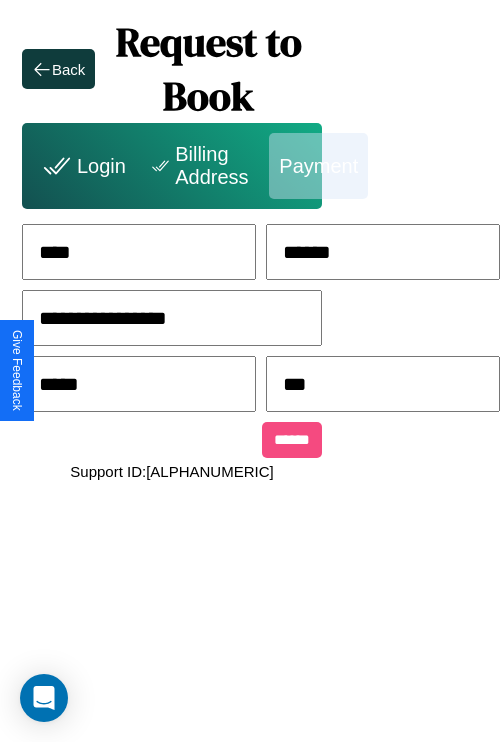 click on "******" at bounding box center (292, 440) 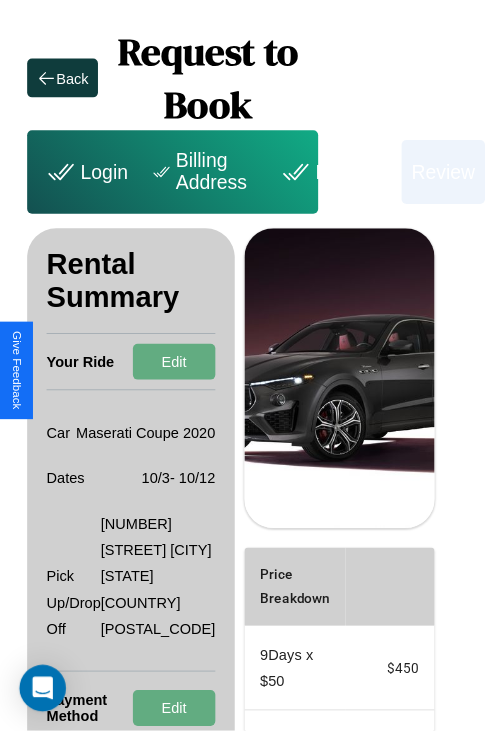 scroll, scrollTop: 0, scrollLeft: 72, axis: horizontal 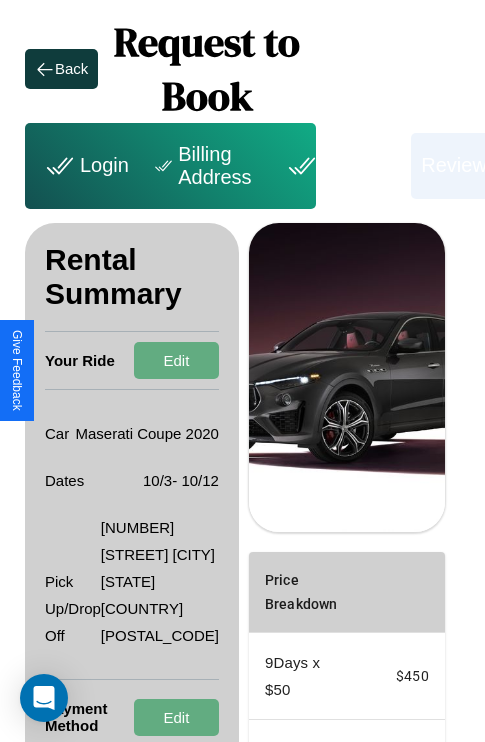 click on "Billing Address" at bounding box center [205, 166] 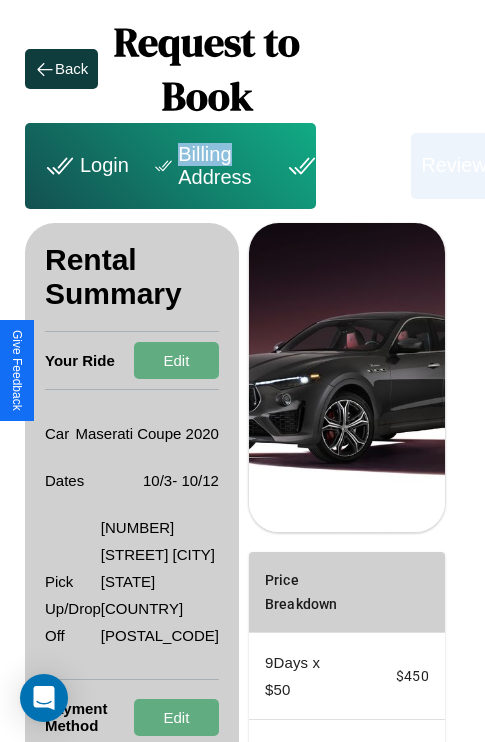 click on "Billing Address" at bounding box center [205, 166] 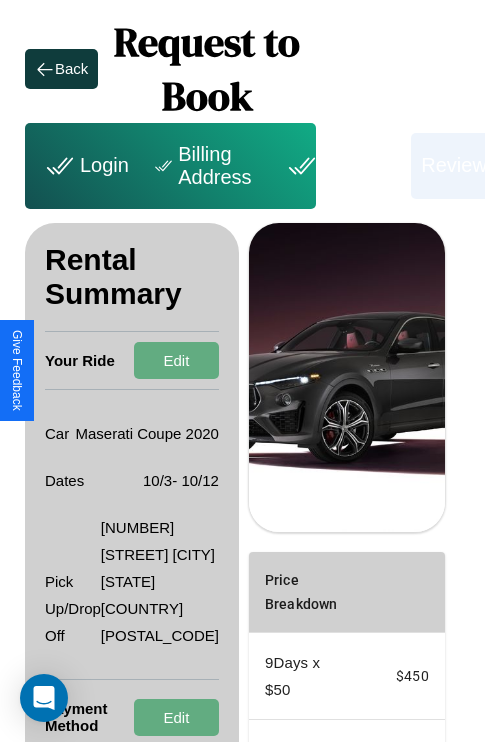 click on "Billing Address" at bounding box center (205, 166) 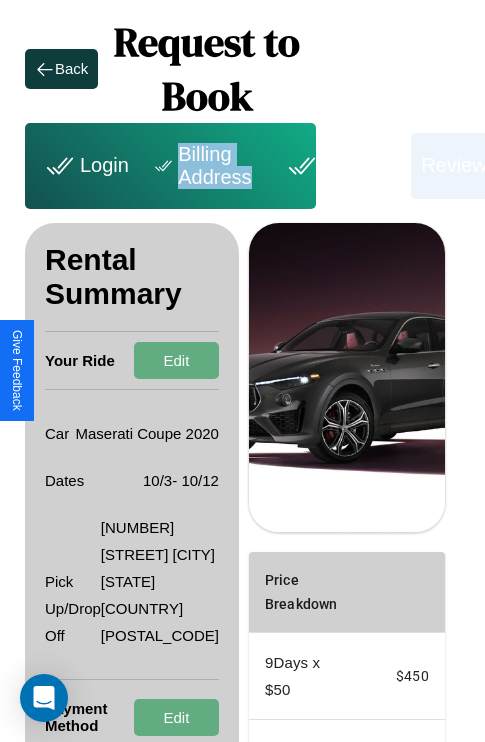 click on "Billing Address" at bounding box center (205, 166) 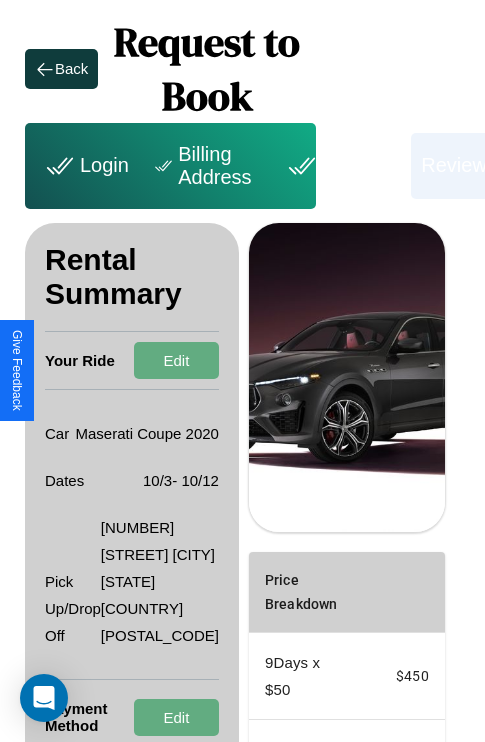 click on "Billing Address" at bounding box center [205, 166] 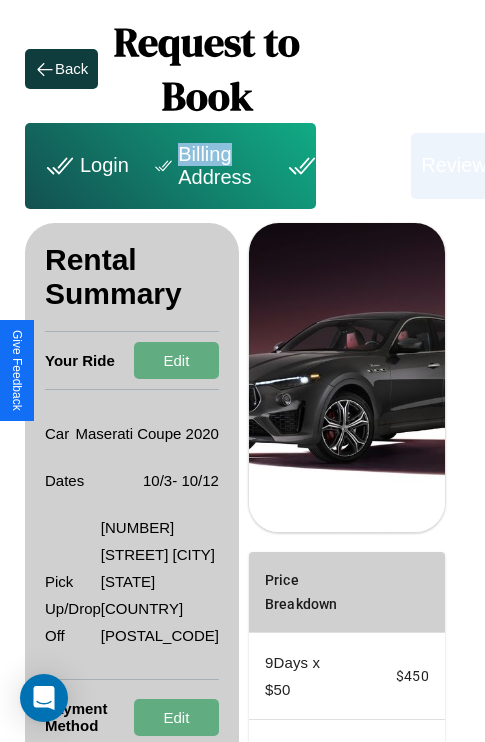 click on "Billing Address" at bounding box center (205, 166) 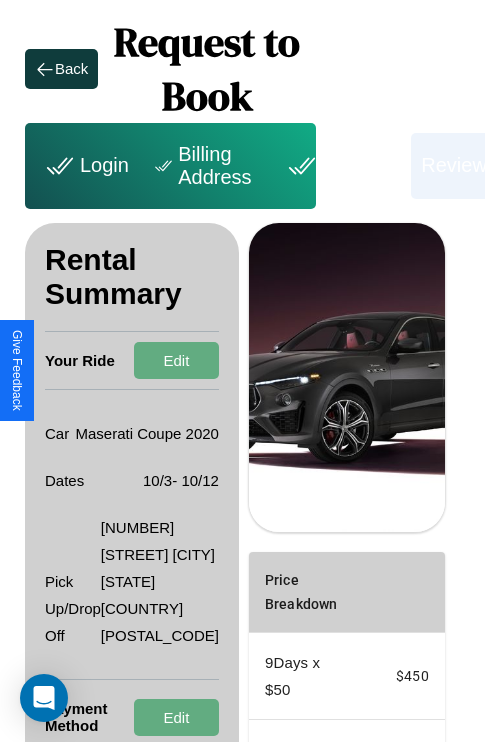 scroll, scrollTop: 328, scrollLeft: 72, axis: both 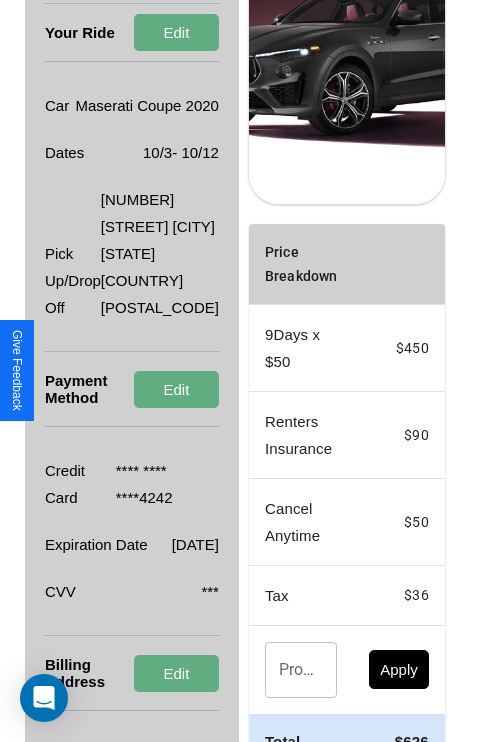 click on "Promo Code" at bounding box center [290, 670] 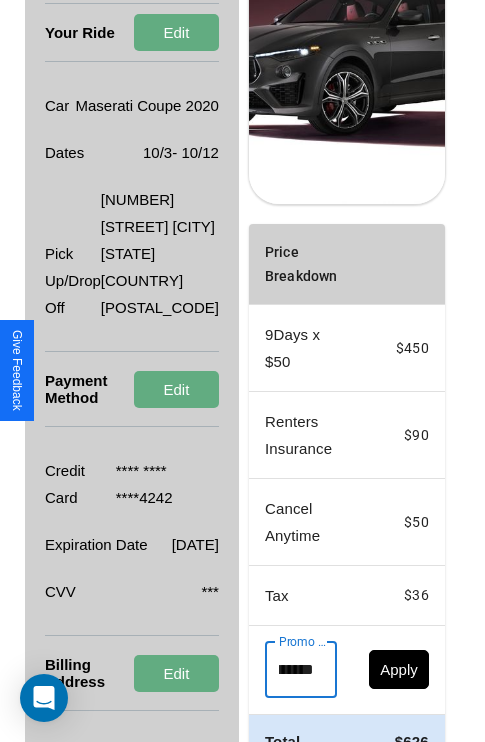 scroll, scrollTop: 0, scrollLeft: 71, axis: horizontal 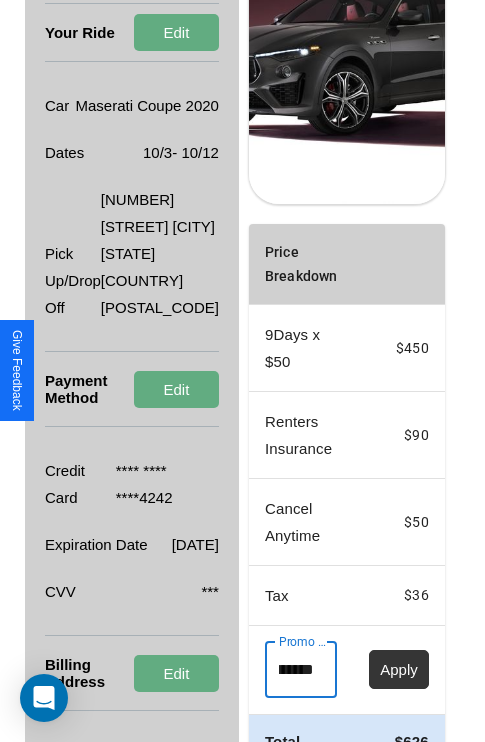 type on "**********" 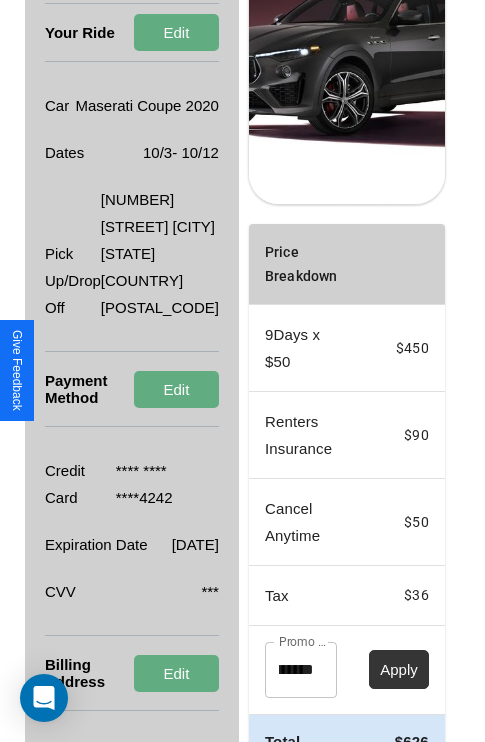 scroll, scrollTop: 0, scrollLeft: 0, axis: both 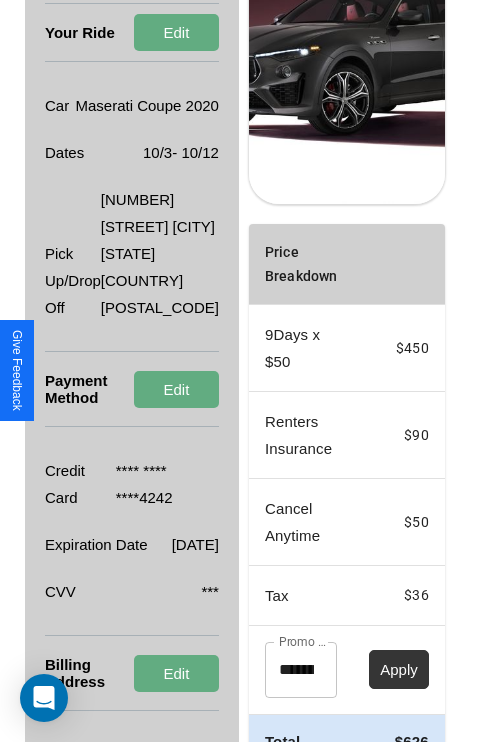 click on "Apply" at bounding box center [399, 669] 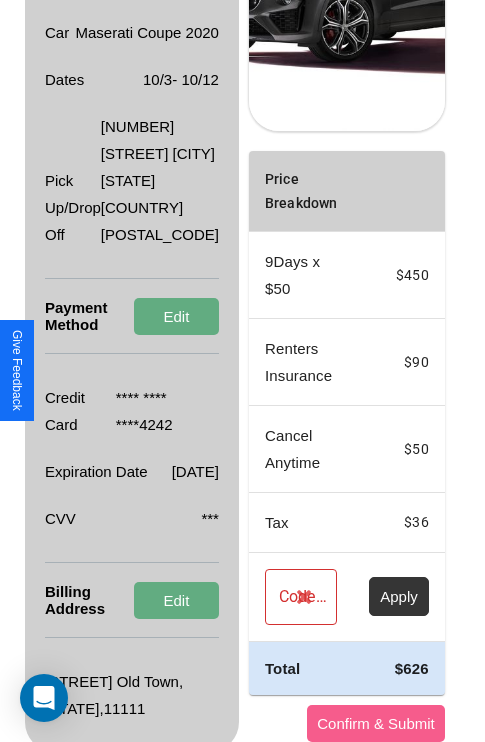 scroll, scrollTop: 482, scrollLeft: 72, axis: both 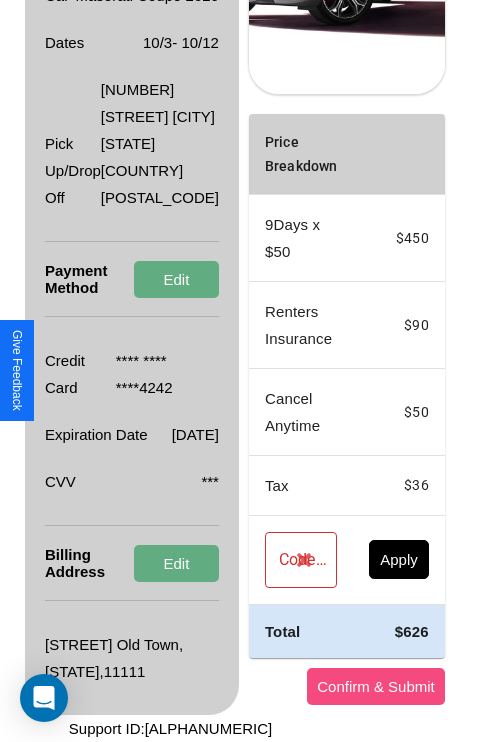 click on "Confirm & Submit" at bounding box center [376, 686] 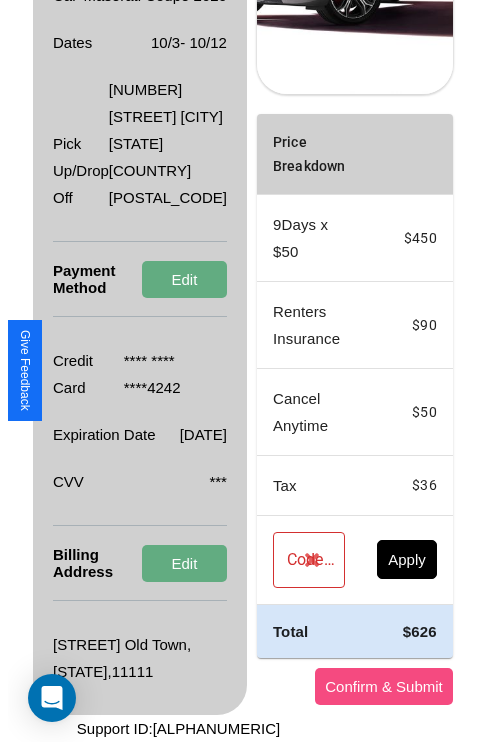 scroll, scrollTop: 0, scrollLeft: 72, axis: horizontal 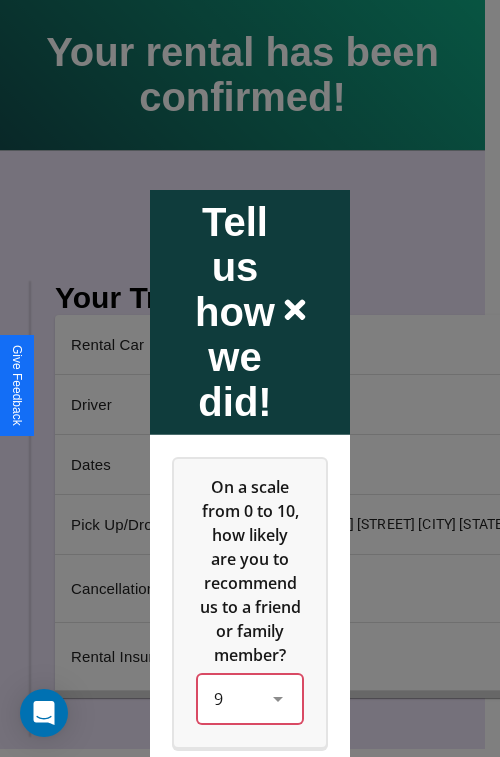 click on "9" at bounding box center [250, 698] 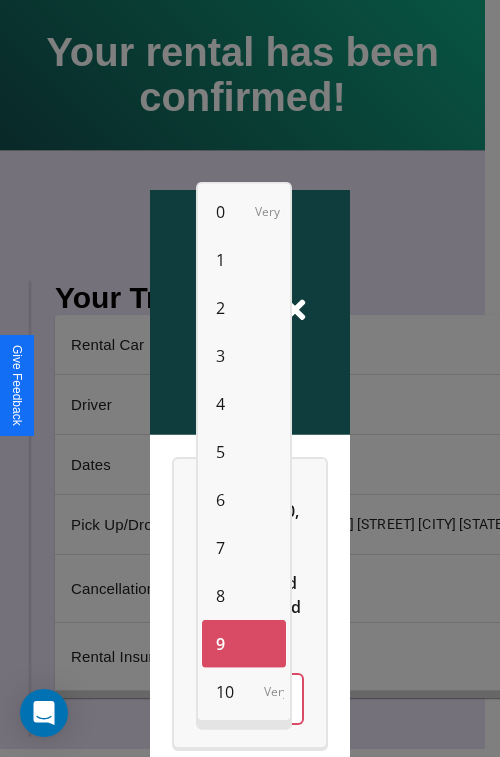 click on "5" at bounding box center (220, 452) 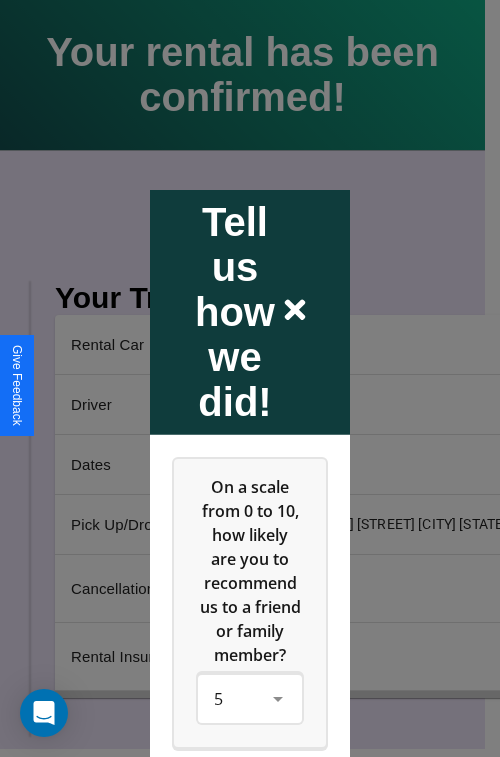 click 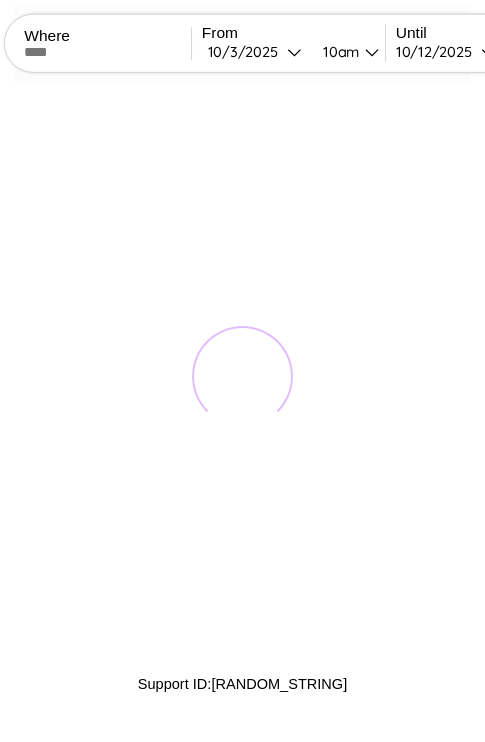 scroll, scrollTop: 0, scrollLeft: 0, axis: both 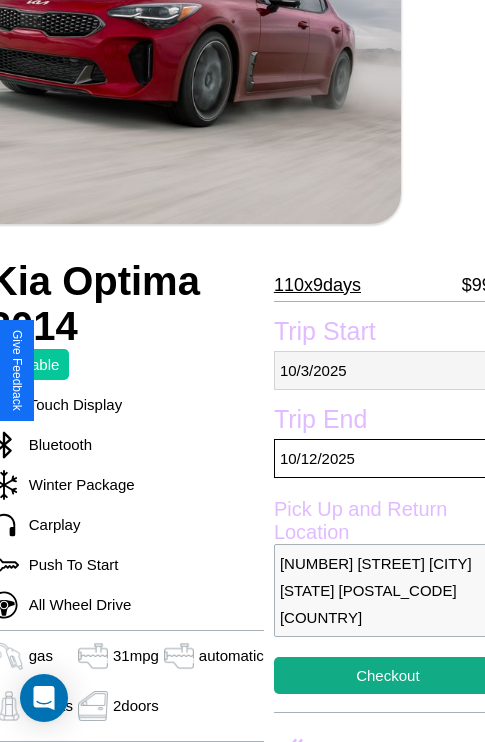 click on "10 / 3 / 2025" at bounding box center [388, 370] 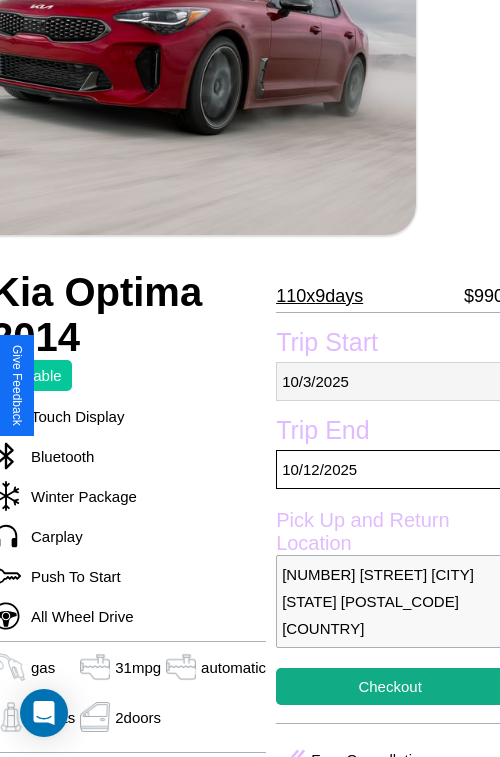 select on "*" 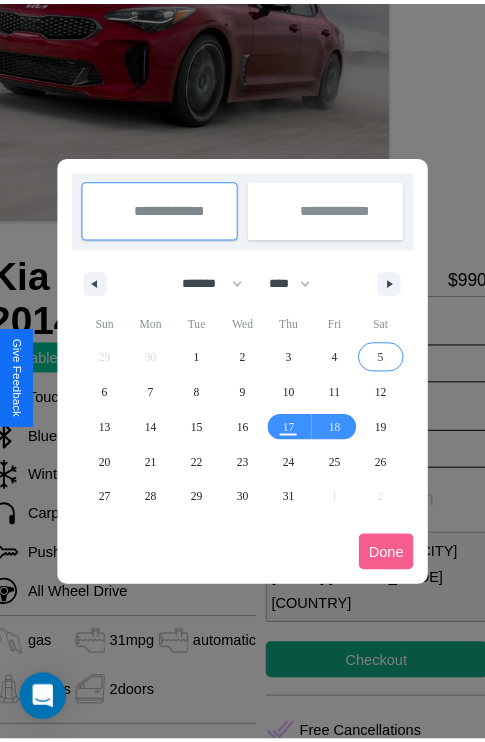 scroll, scrollTop: 0, scrollLeft: 84, axis: horizontal 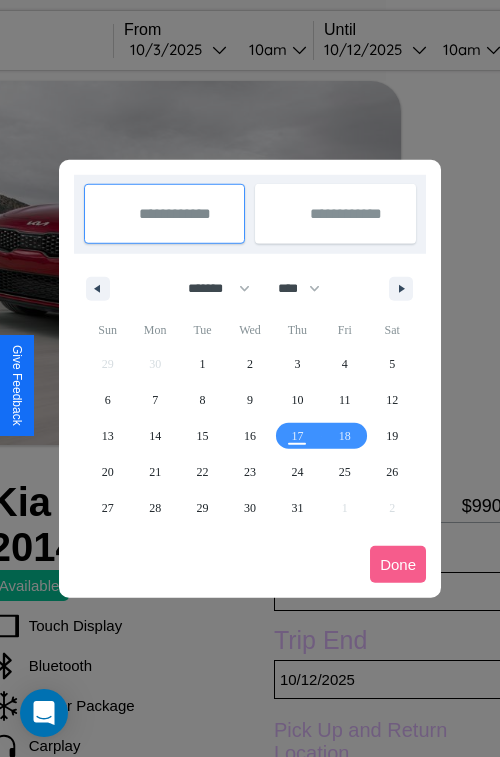 click at bounding box center (250, 378) 